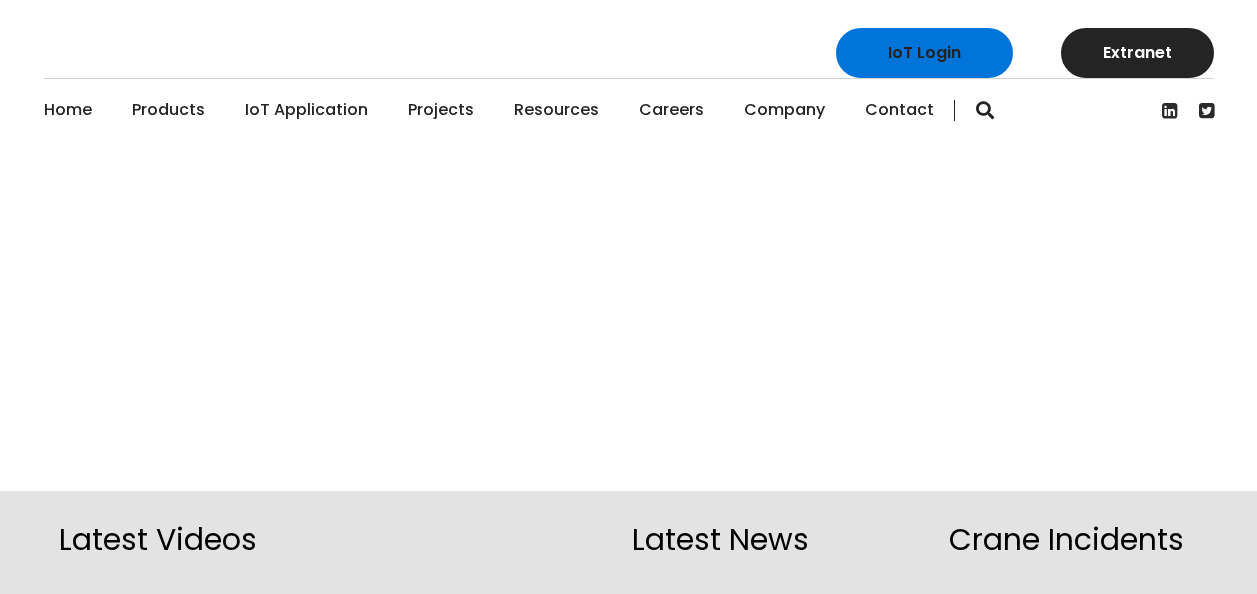 scroll, scrollTop: 0, scrollLeft: 0, axis: both 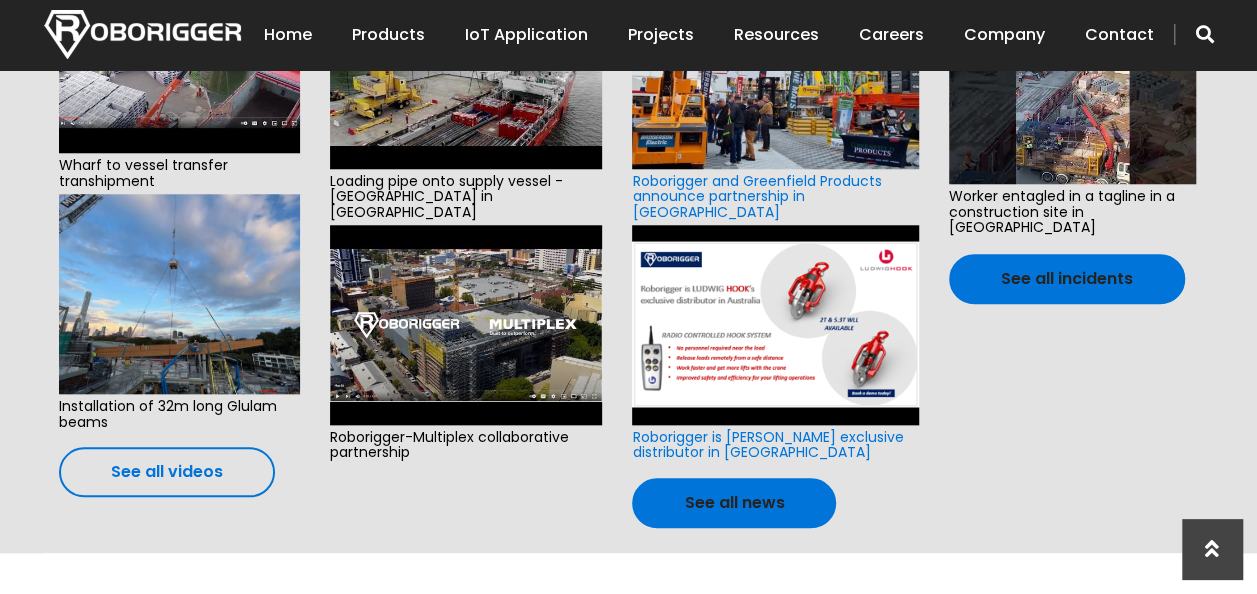 click on "See all videos" at bounding box center [167, 472] 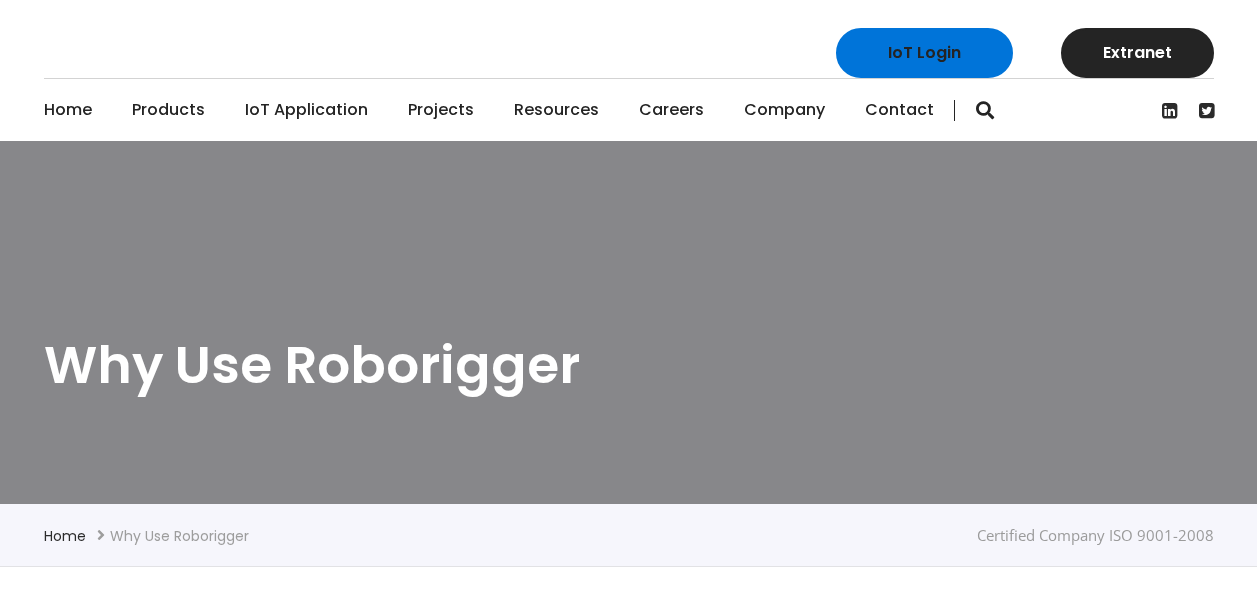 scroll, scrollTop: 0, scrollLeft: 0, axis: both 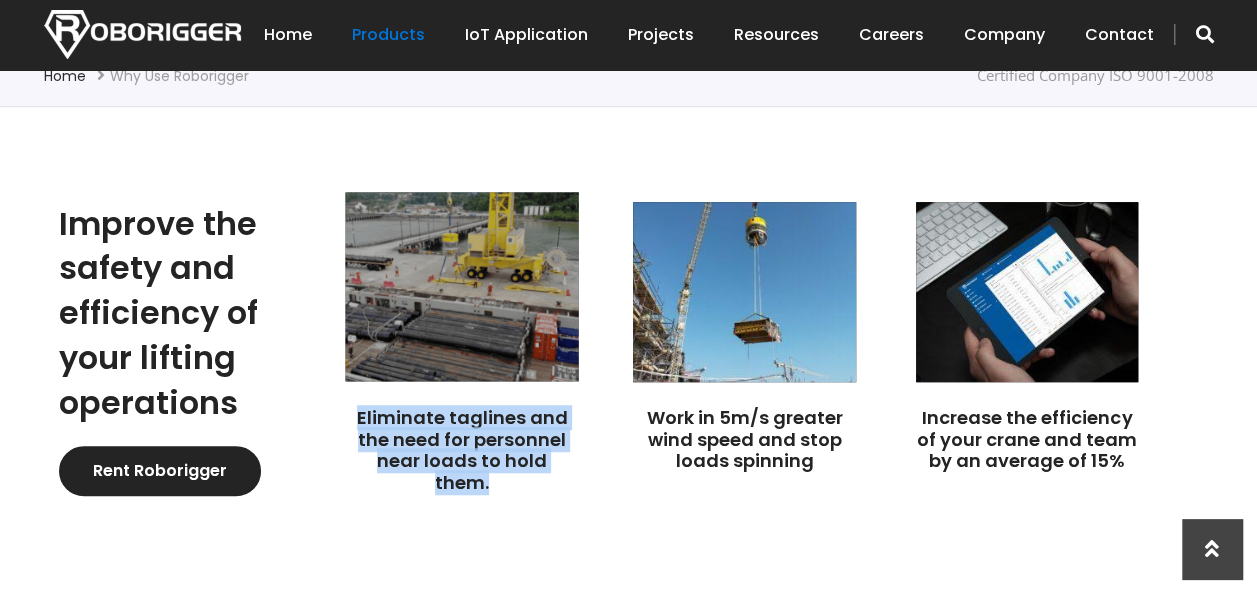 drag, startPoint x: 496, startPoint y: 485, endPoint x: 356, endPoint y: 417, distance: 155.64061 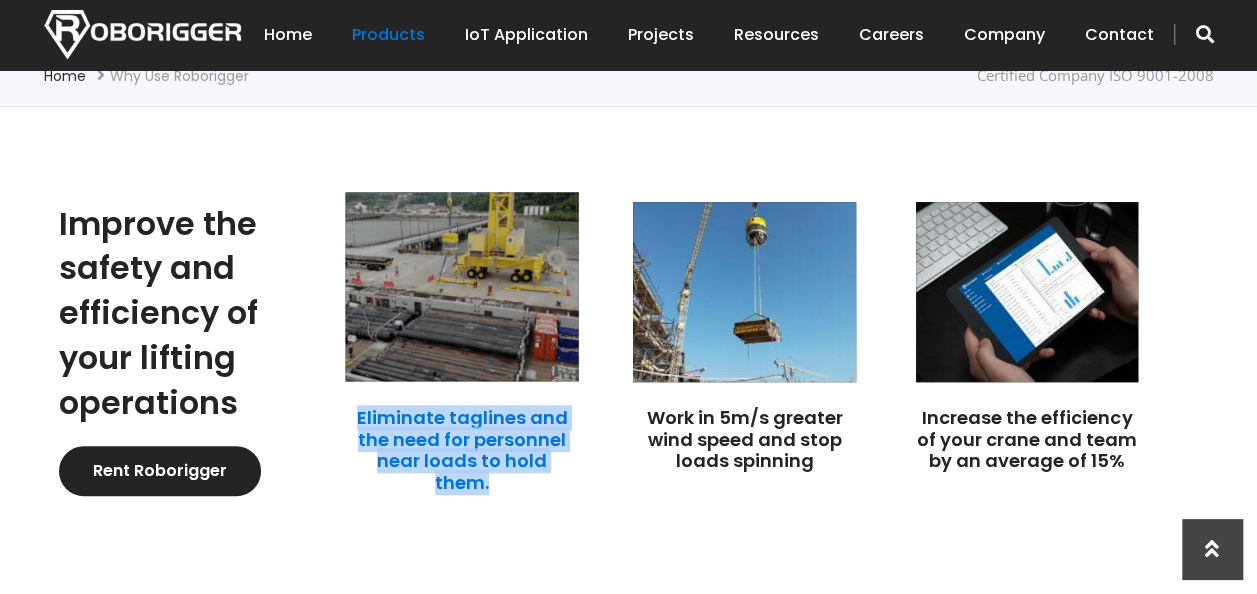 copy on "Eliminate taglines and the need for personnel near loads to hold them." 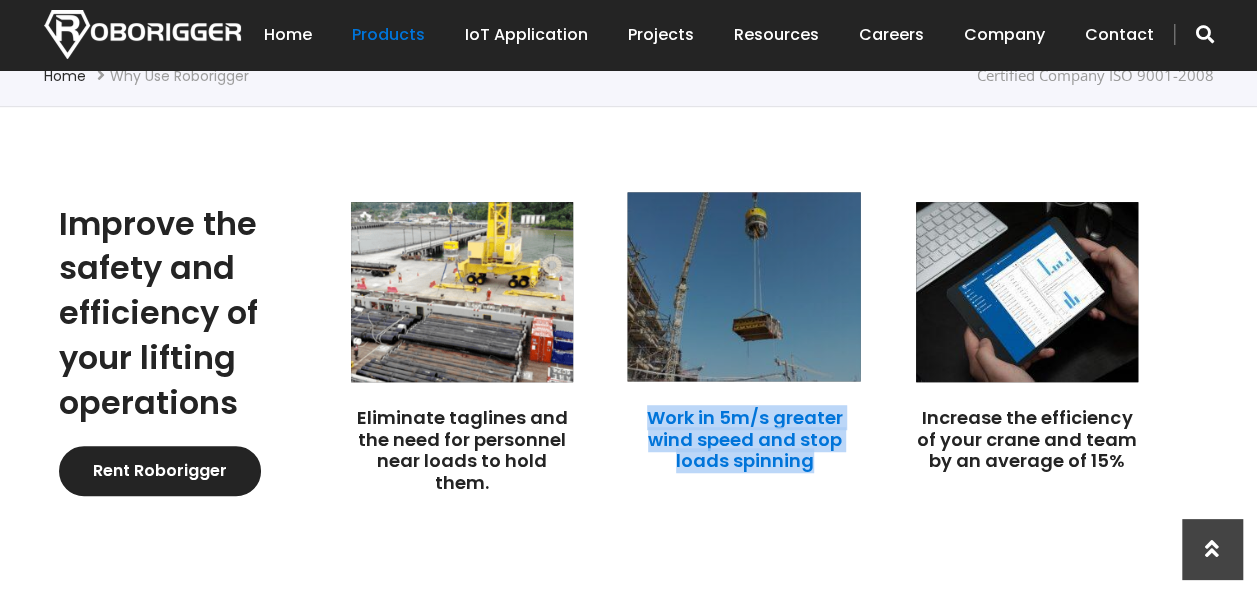drag, startPoint x: 824, startPoint y: 473, endPoint x: 652, endPoint y: 417, distance: 180.8867 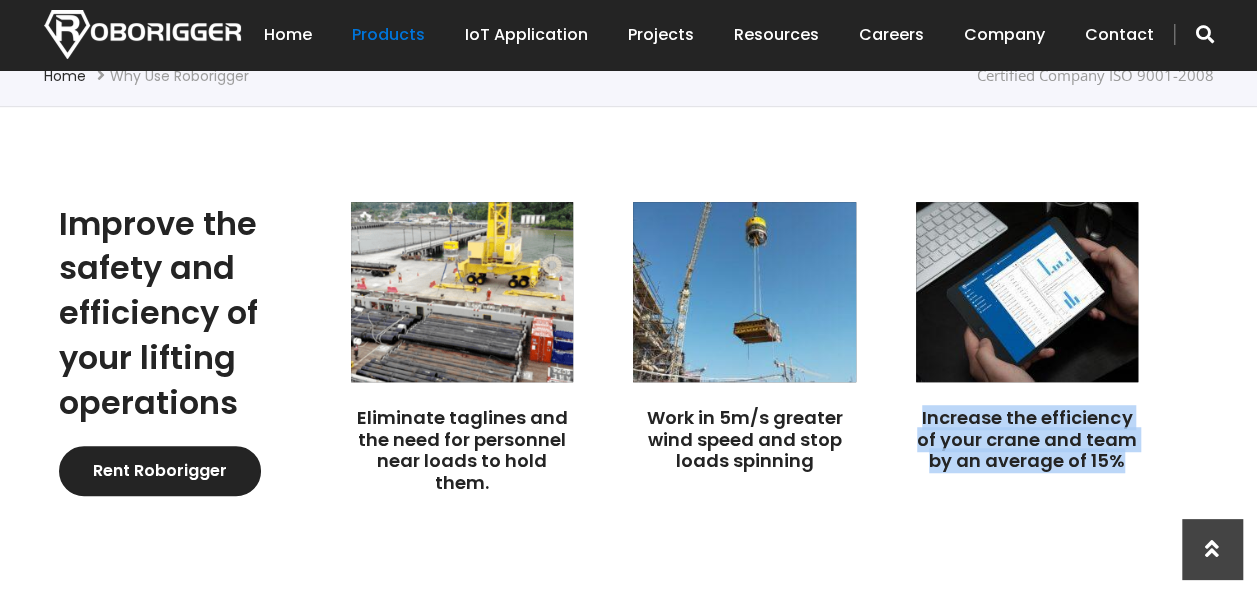 drag, startPoint x: 1134, startPoint y: 454, endPoint x: 914, endPoint y: 421, distance: 222.46123 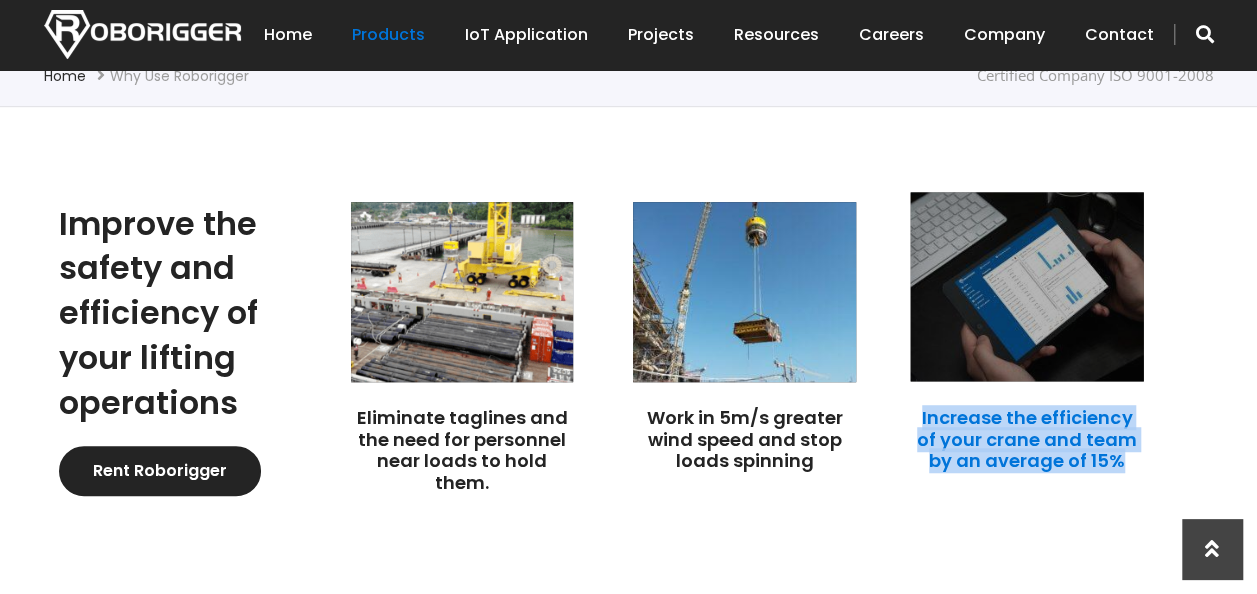 drag, startPoint x: 914, startPoint y: 421, endPoint x: 940, endPoint y: 423, distance: 26.076809 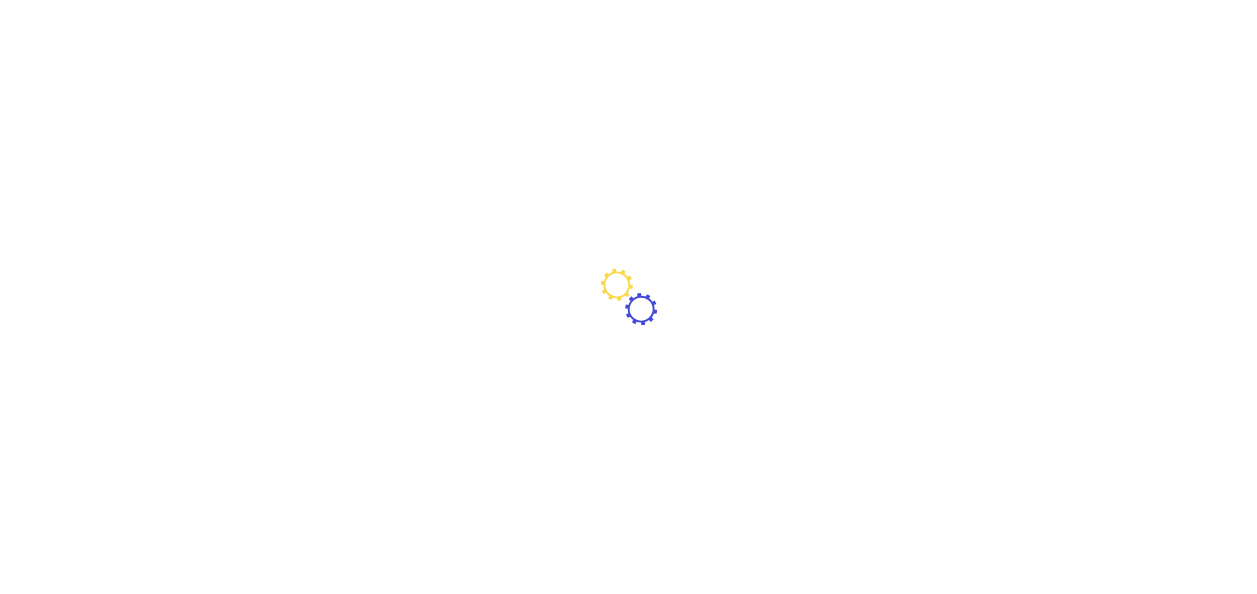 scroll, scrollTop: 0, scrollLeft: 0, axis: both 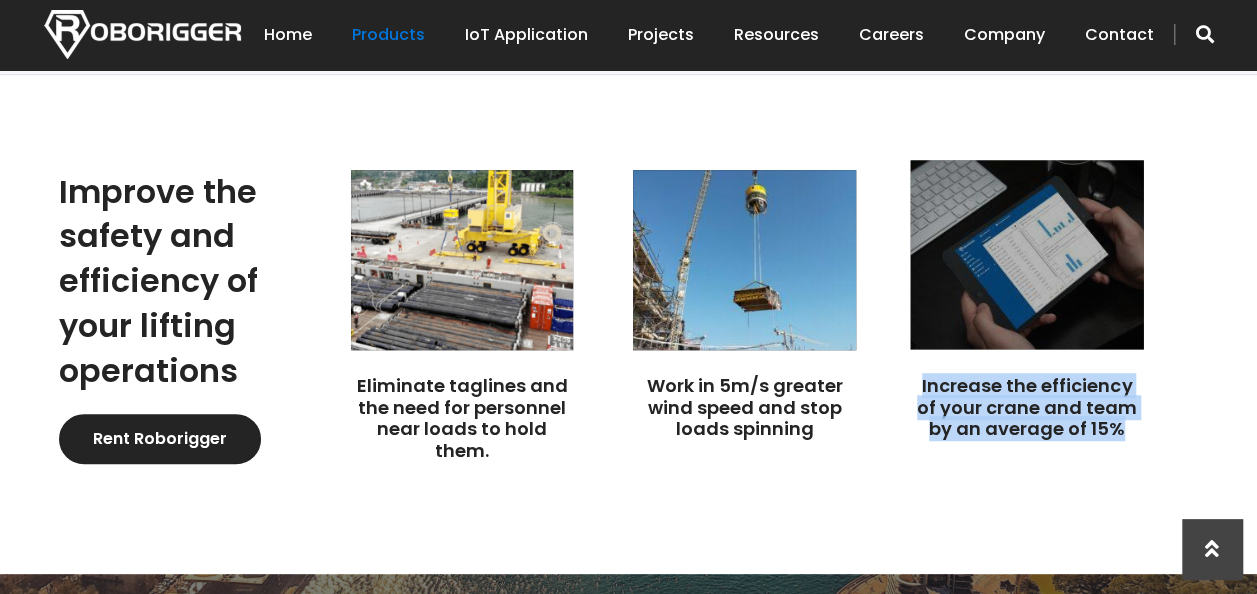 drag, startPoint x: 1139, startPoint y: 429, endPoint x: 916, endPoint y: 386, distance: 227.10791 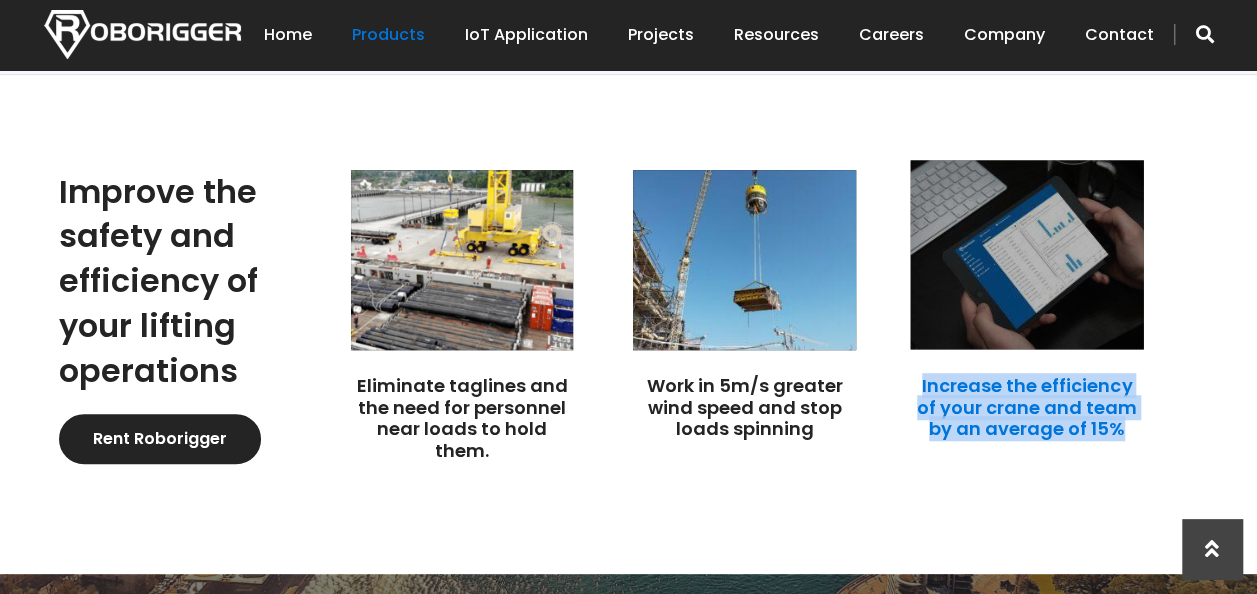 drag, startPoint x: 916, startPoint y: 386, endPoint x: 940, endPoint y: 392, distance: 24.738634 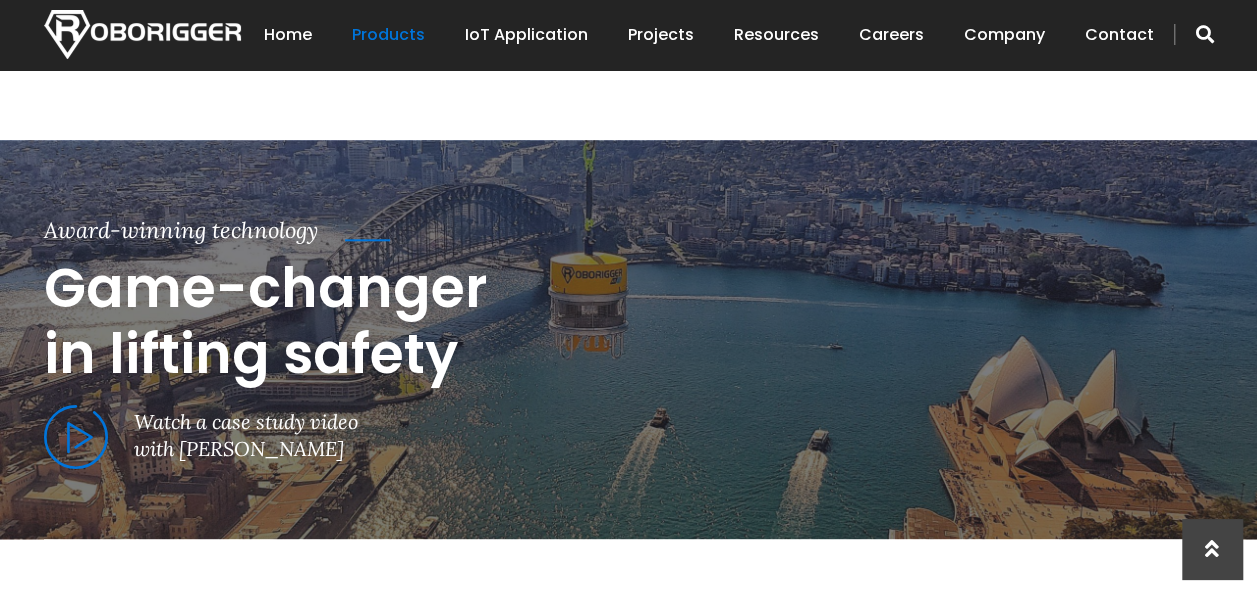scroll, scrollTop: 919, scrollLeft: 0, axis: vertical 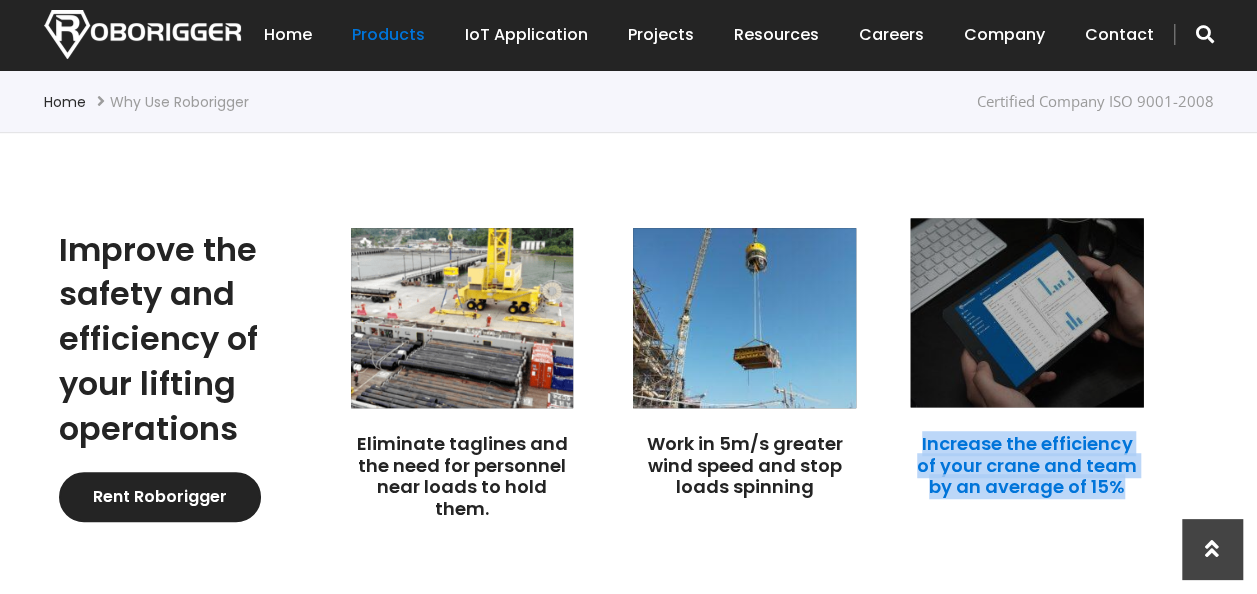 click on "Increase the efficiency of your crane and team by an average of 15%" at bounding box center (1027, 465) 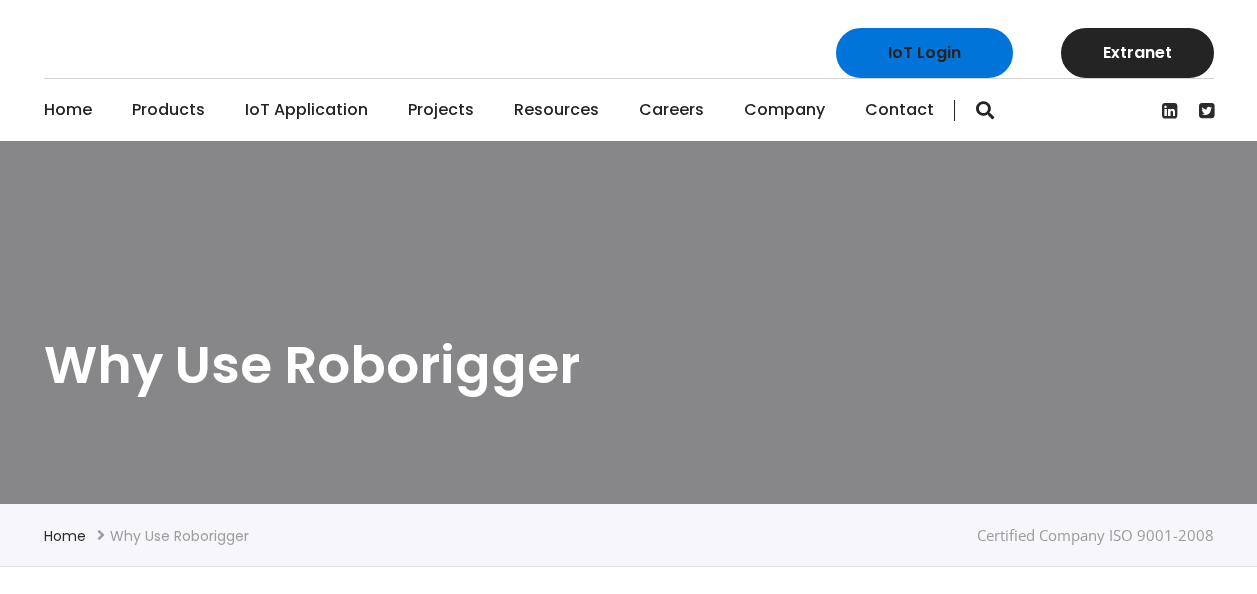 scroll, scrollTop: 0, scrollLeft: 0, axis: both 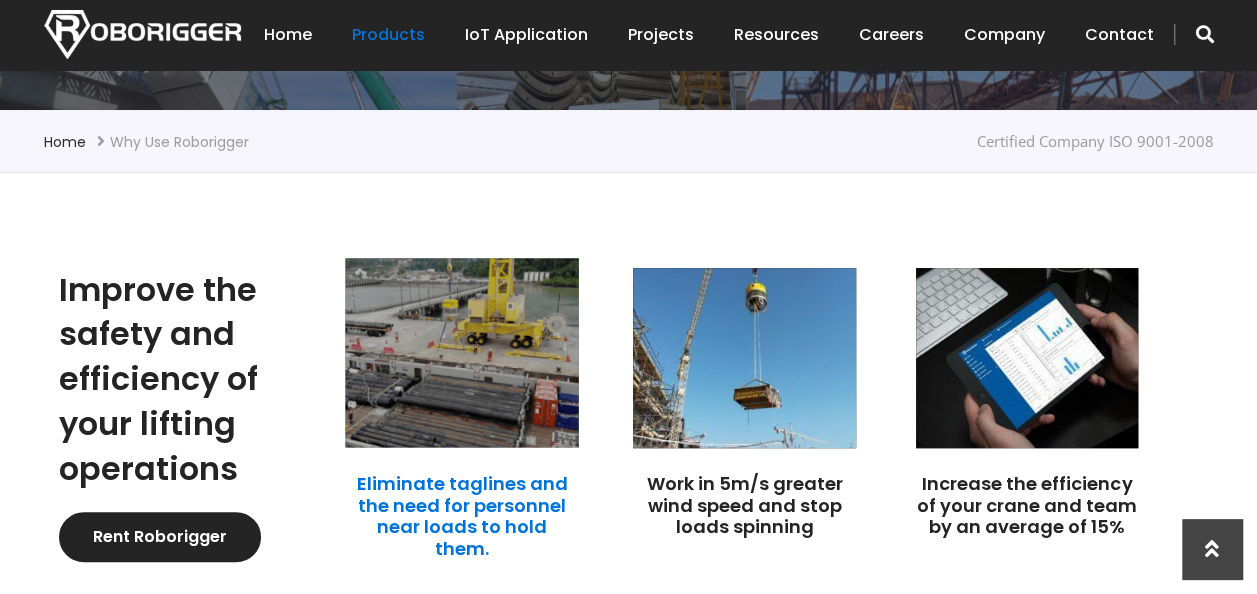 click on "Eliminate taglines and the need for personnel near loads to hold them." at bounding box center [462, 516] 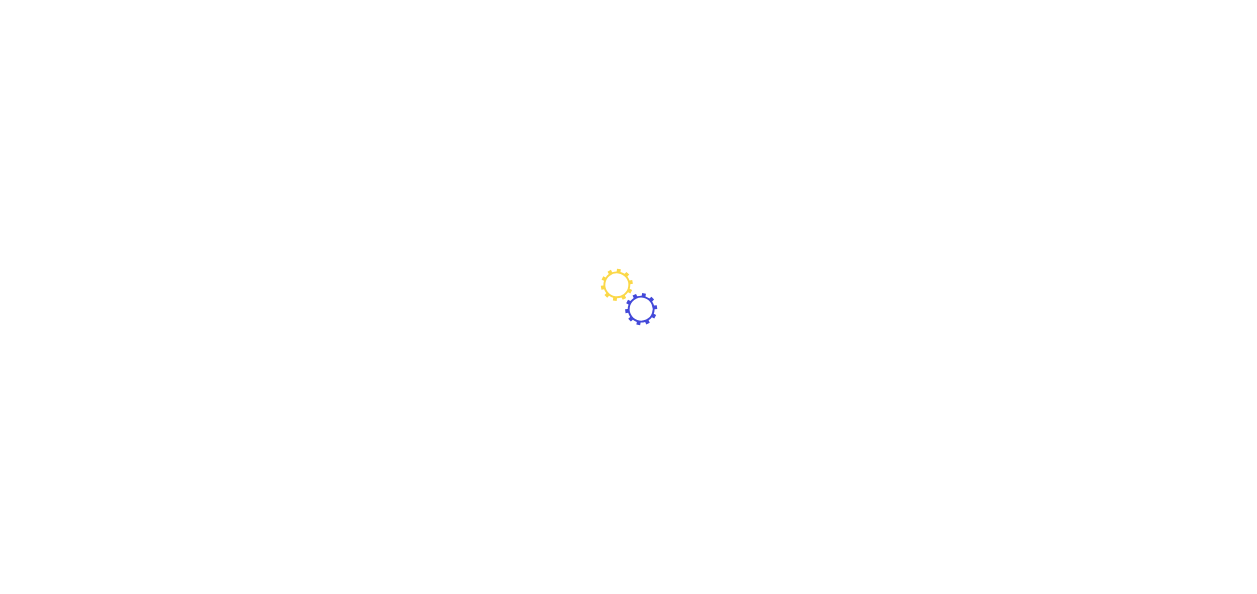 scroll, scrollTop: 0, scrollLeft: 0, axis: both 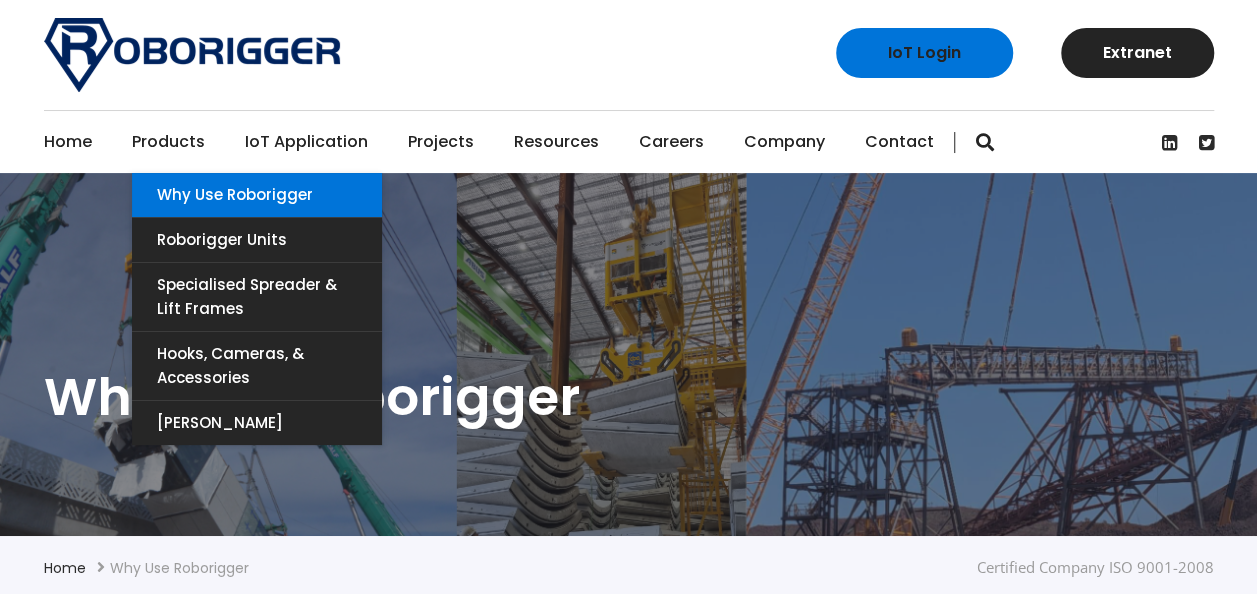 click on "Why use Roborigger" at bounding box center (257, 195) 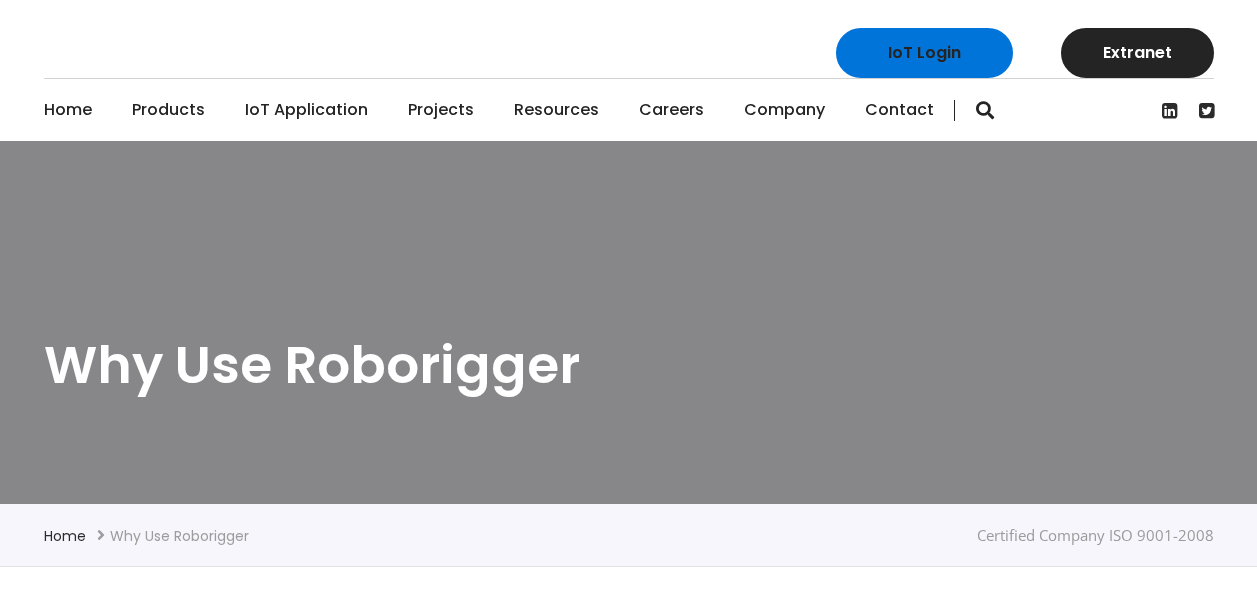 scroll, scrollTop: 0, scrollLeft: 0, axis: both 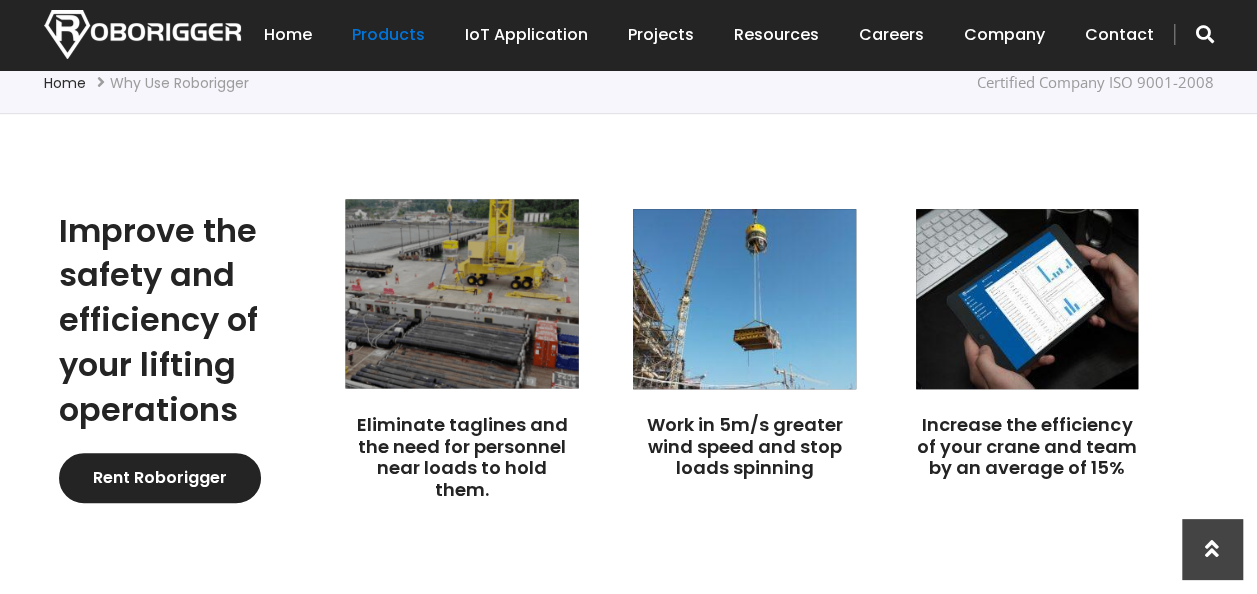 click at bounding box center [462, 293] 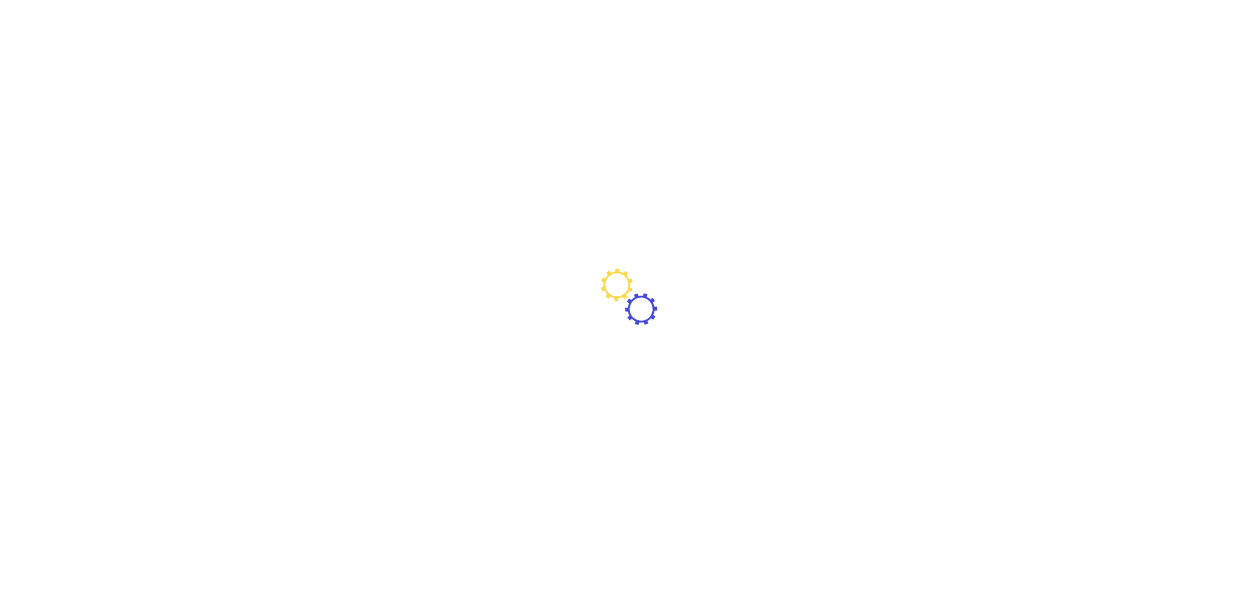 scroll, scrollTop: 0, scrollLeft: 0, axis: both 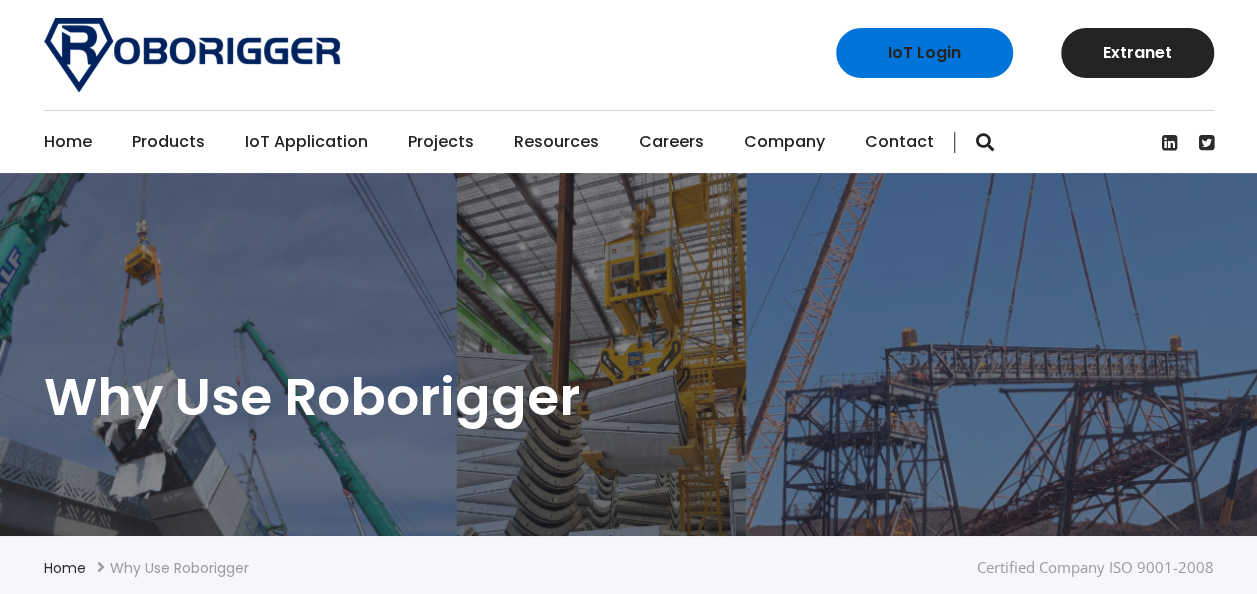 click on "Home" at bounding box center [68, 142] 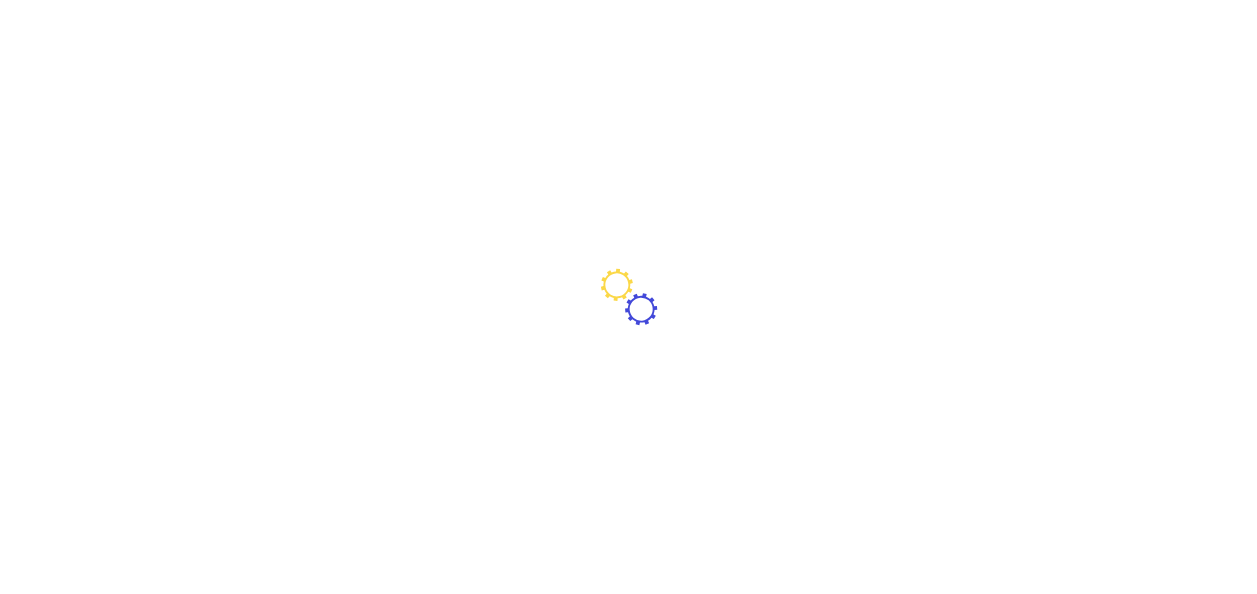 scroll, scrollTop: 0, scrollLeft: 0, axis: both 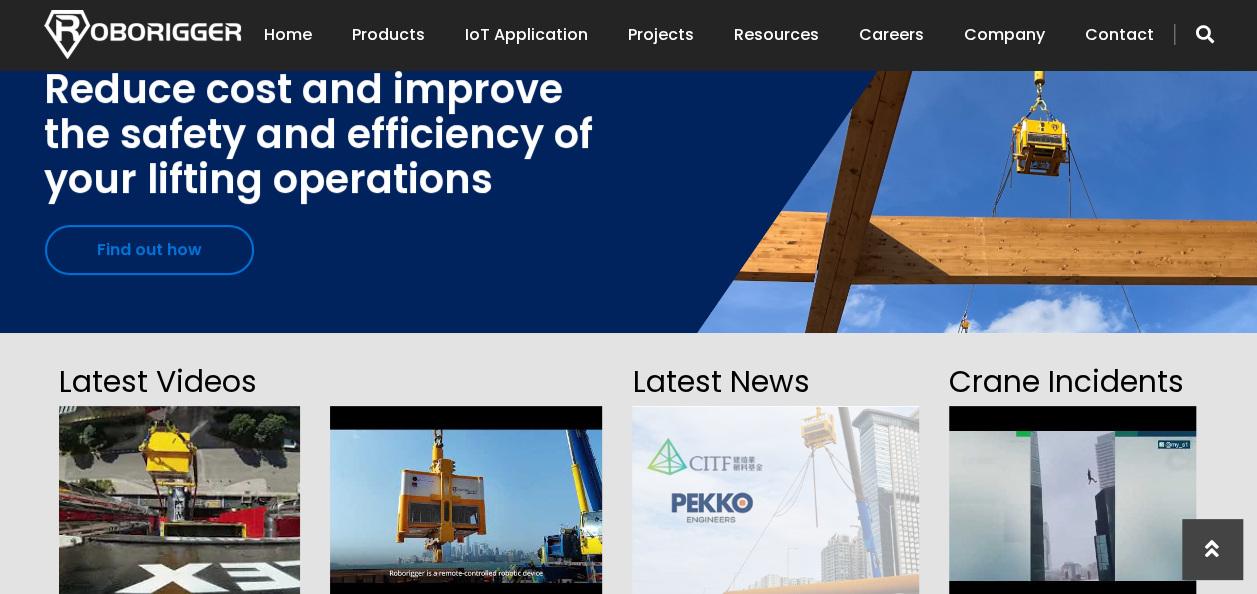 click on "Find out how" at bounding box center (149, 250) 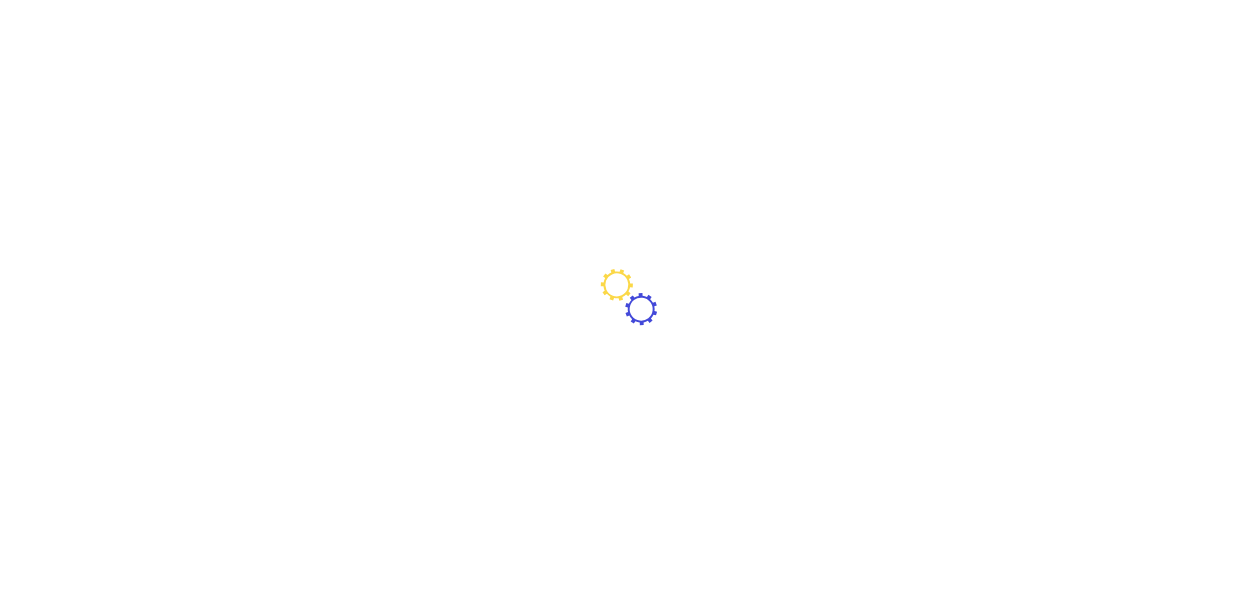scroll, scrollTop: 0, scrollLeft: 0, axis: both 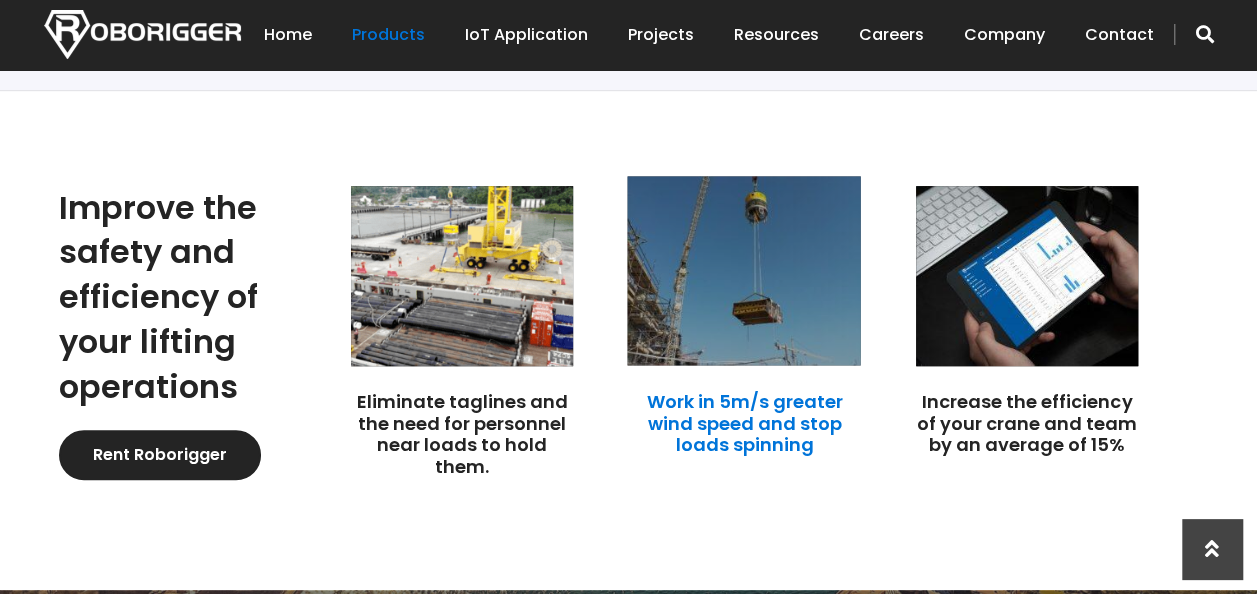 click on "Work in 5m/s greater wind speed and stop loads spinning" at bounding box center (745, 423) 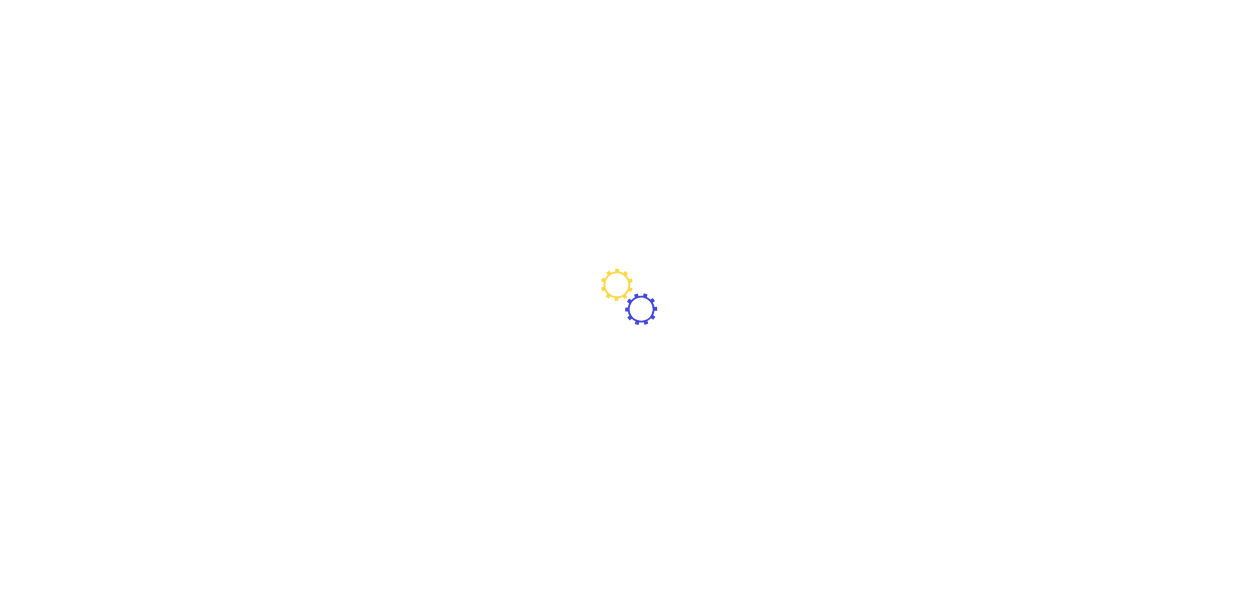 scroll, scrollTop: 0, scrollLeft: 0, axis: both 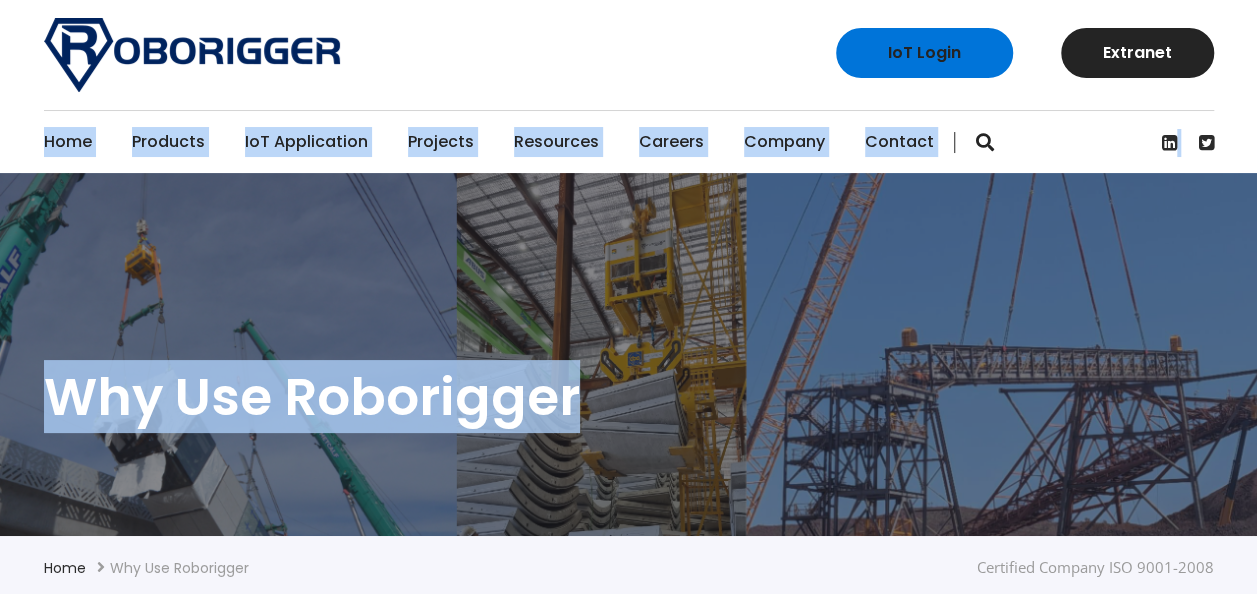 drag, startPoint x: 1256, startPoint y: 106, endPoint x: 1260, endPoint y: 176, distance: 70.11419 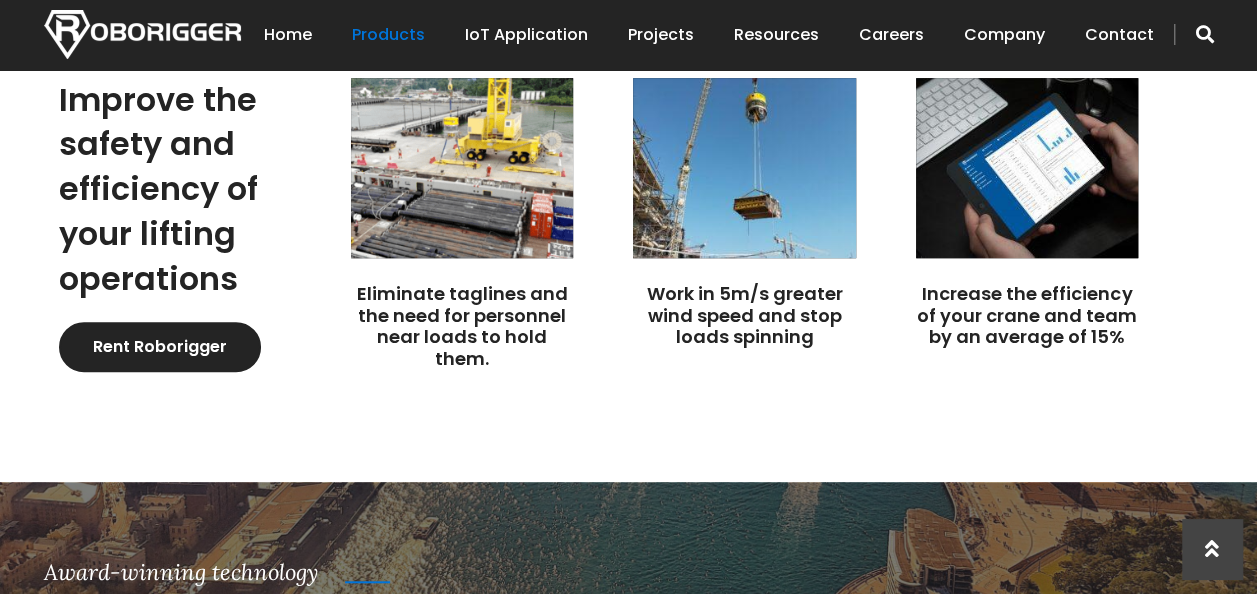 scroll, scrollTop: 0, scrollLeft: 0, axis: both 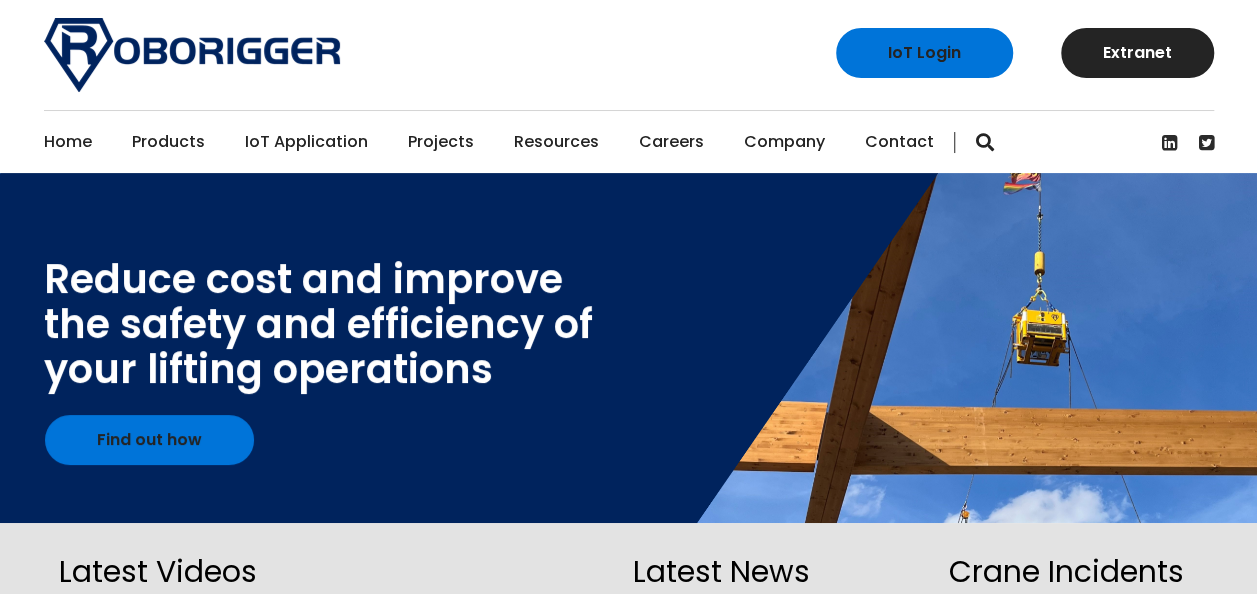 click at bounding box center (628, 348) 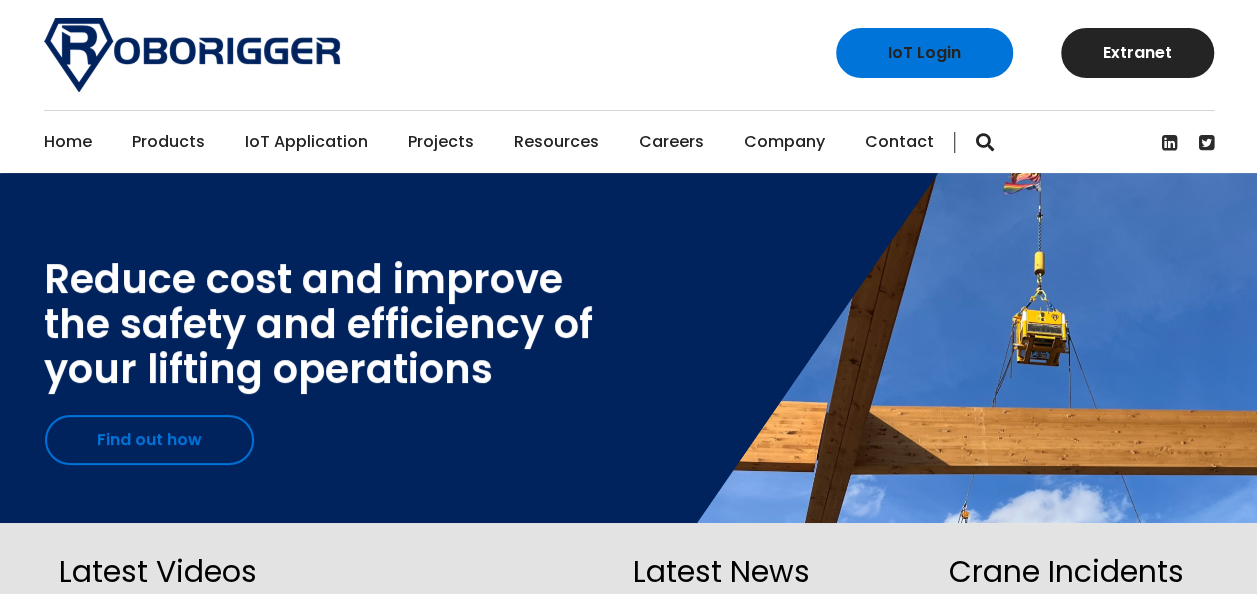 click on "Find out how" at bounding box center (149, 440) 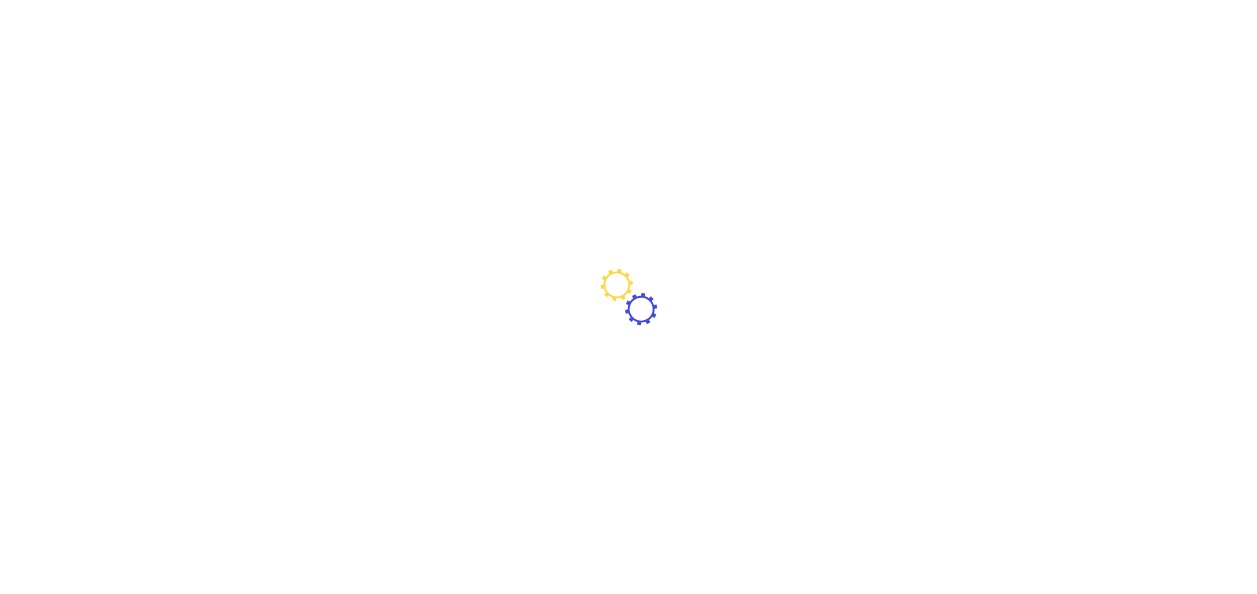 scroll, scrollTop: 0, scrollLeft: 0, axis: both 